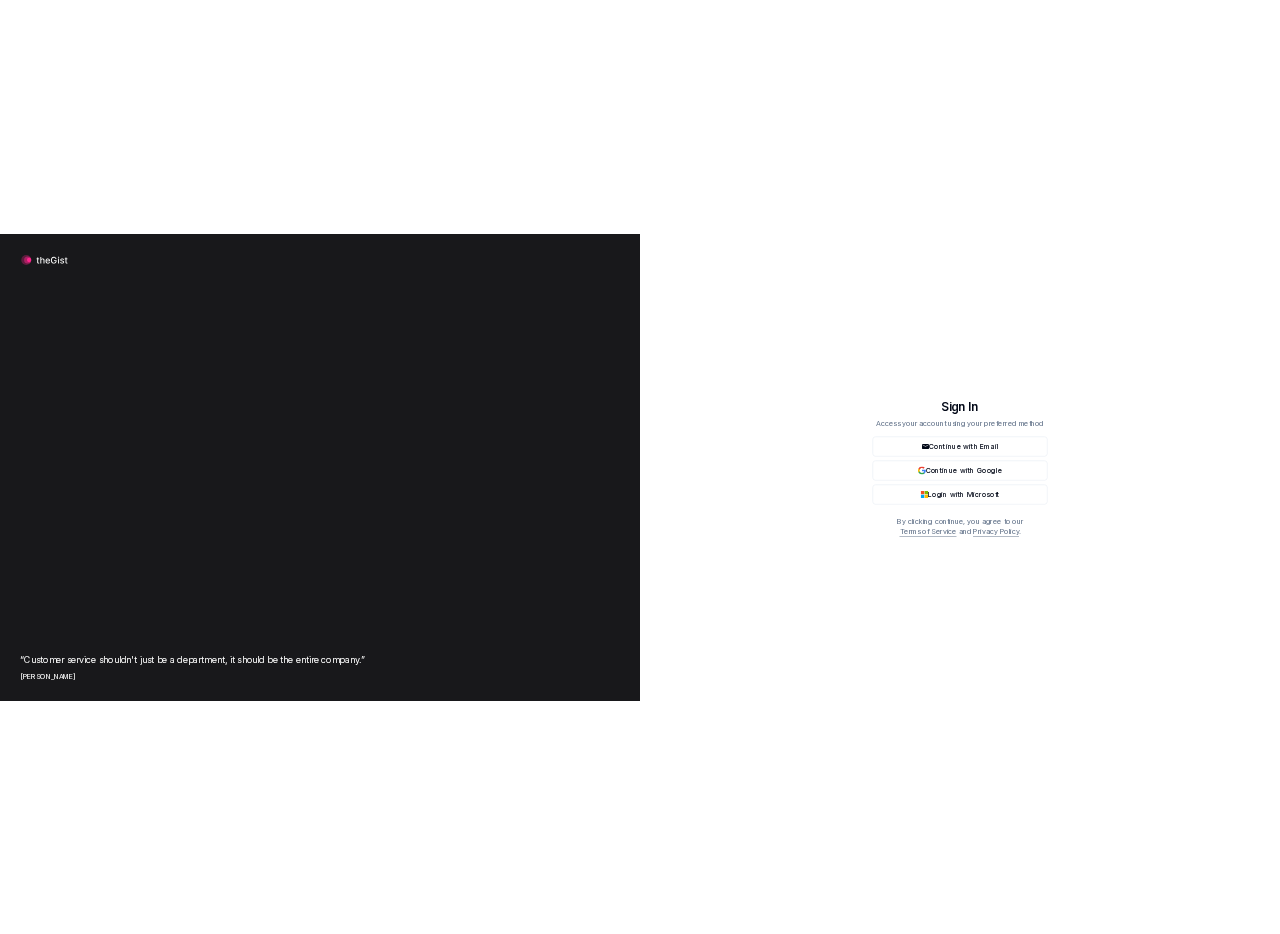 scroll, scrollTop: 0, scrollLeft: 0, axis: both 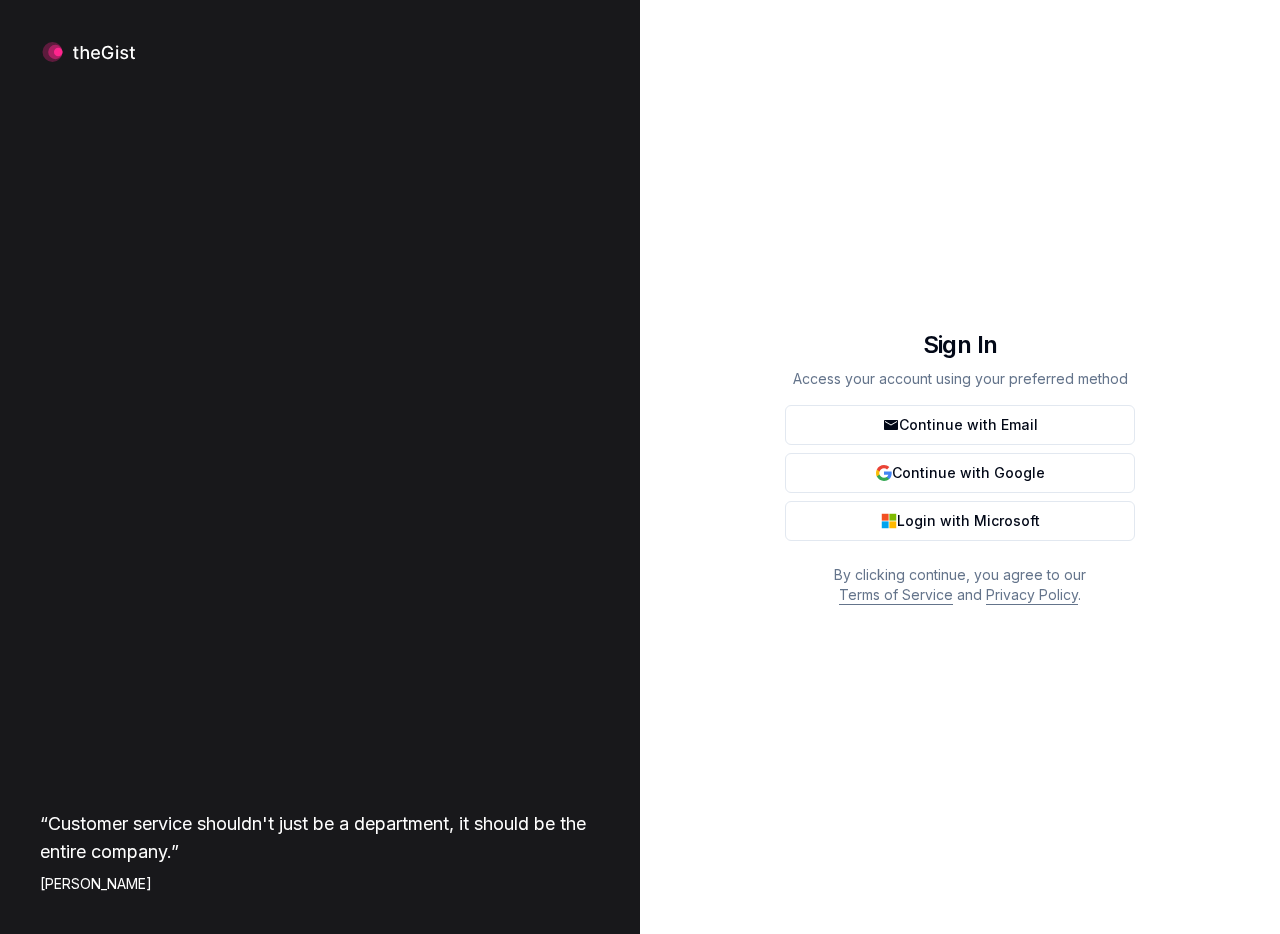 click on "Continue with Email" at bounding box center (960, 425) 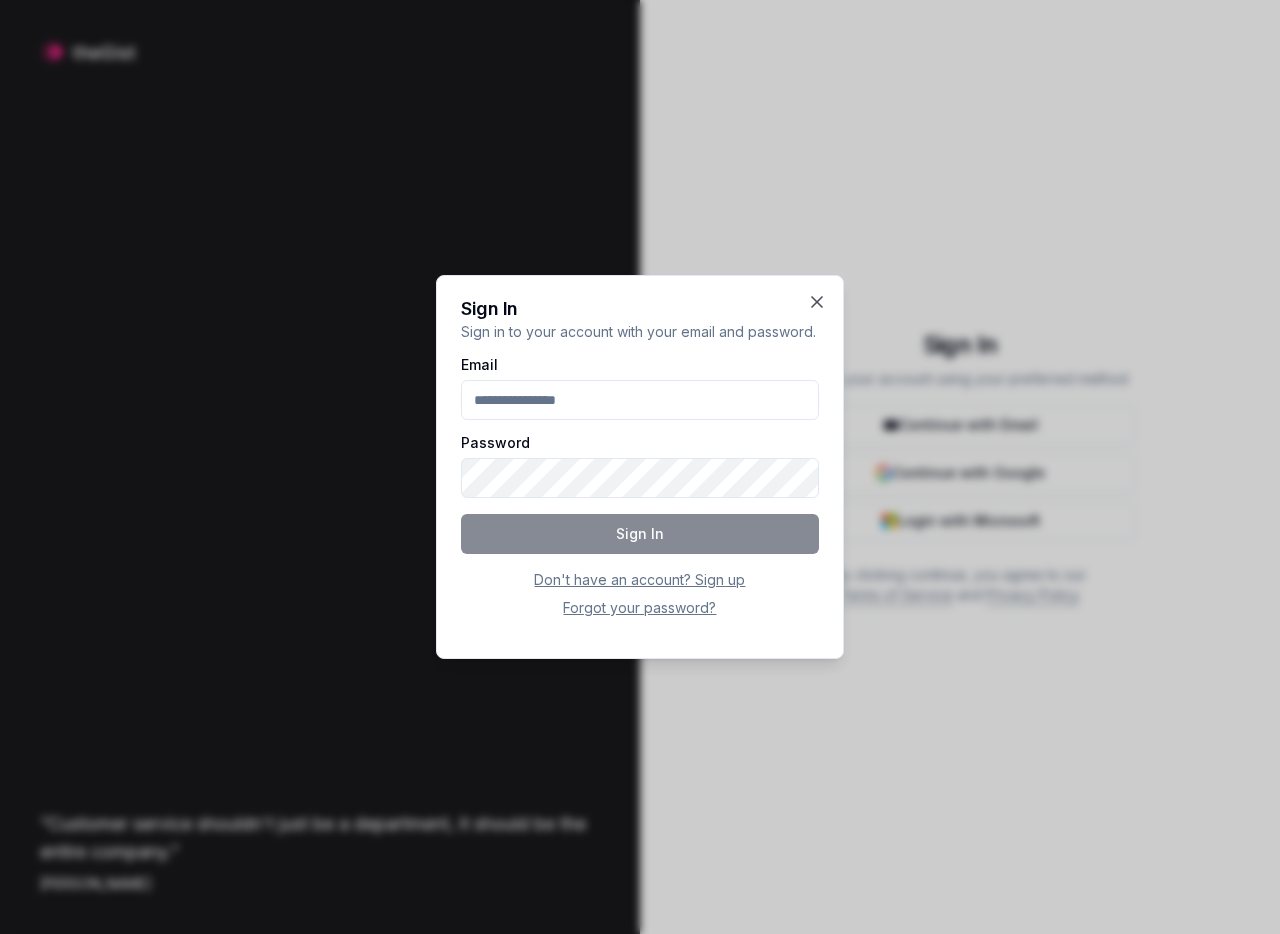 click on "Email" at bounding box center (640, 400) 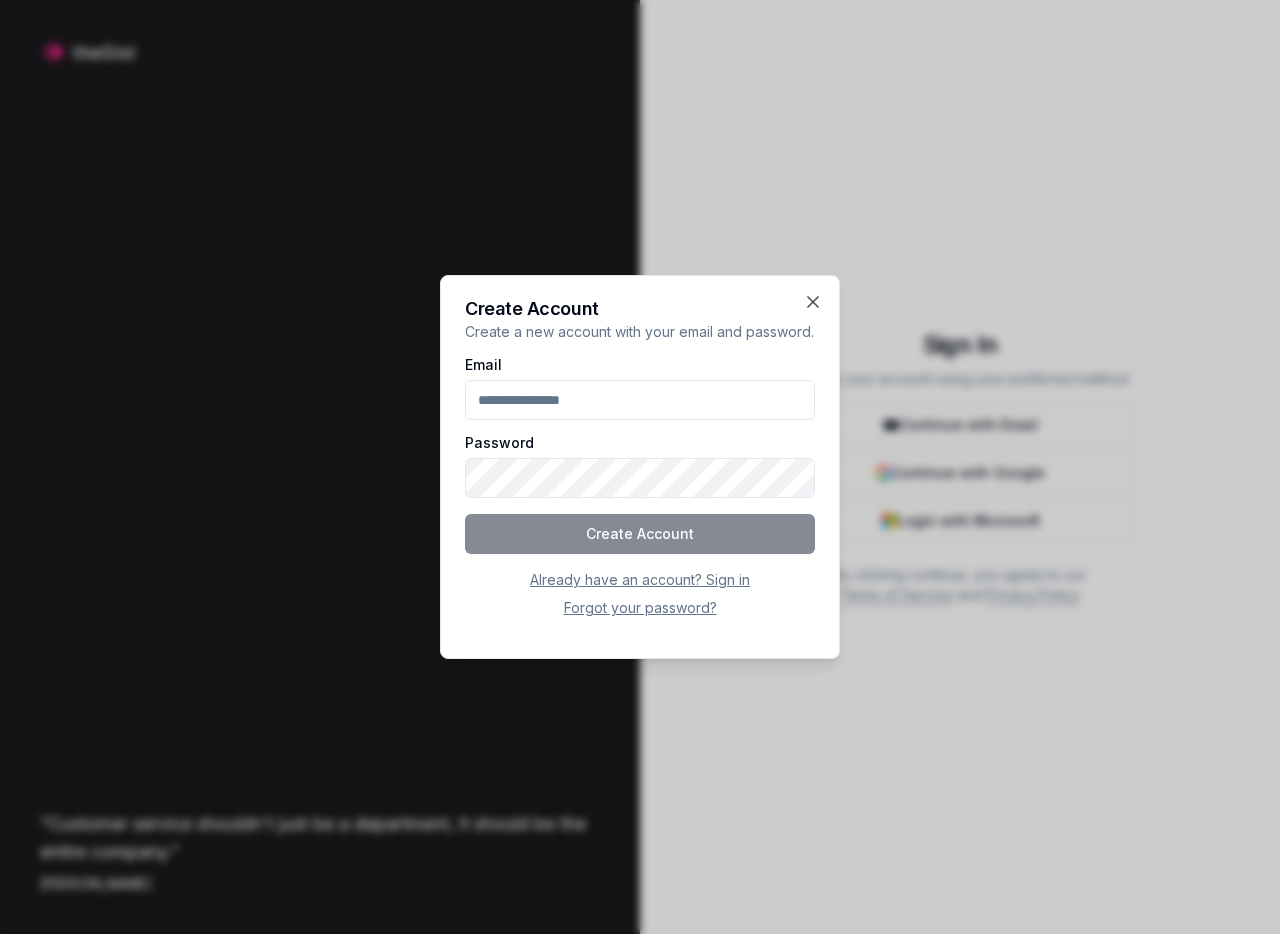 click on "Email" at bounding box center [640, 400] 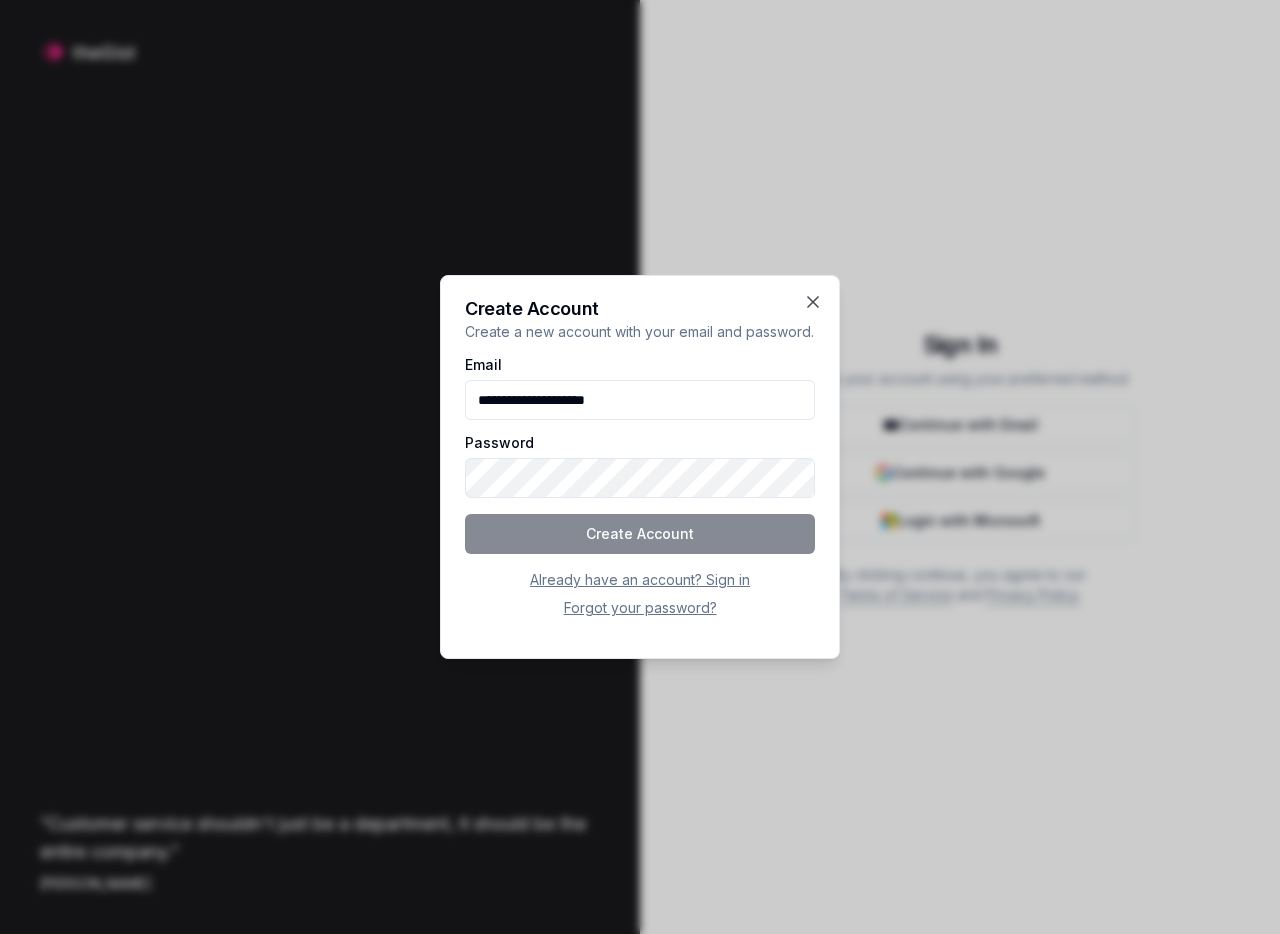 type on "**********" 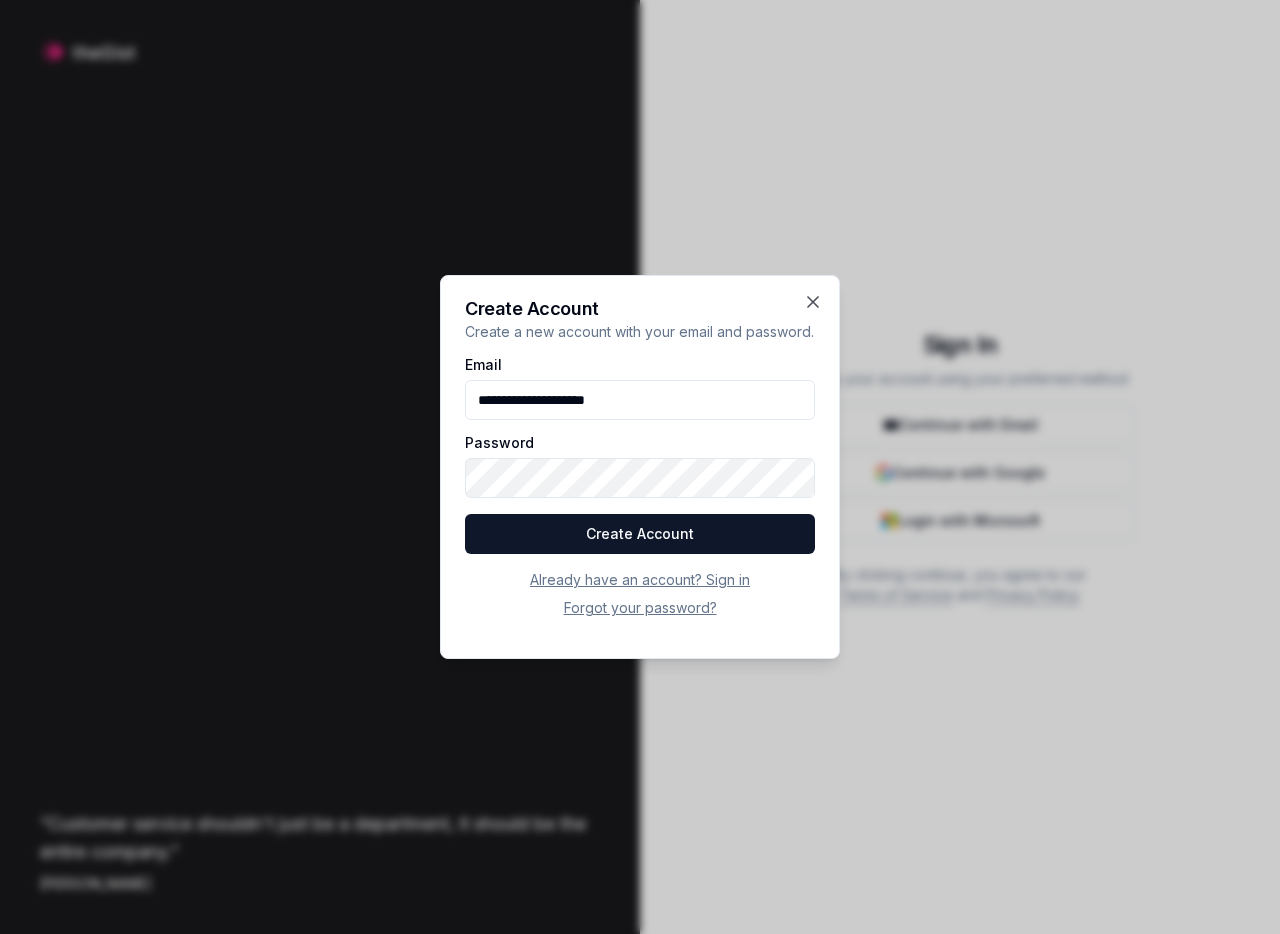 click on "Create Account" at bounding box center (640, 534) 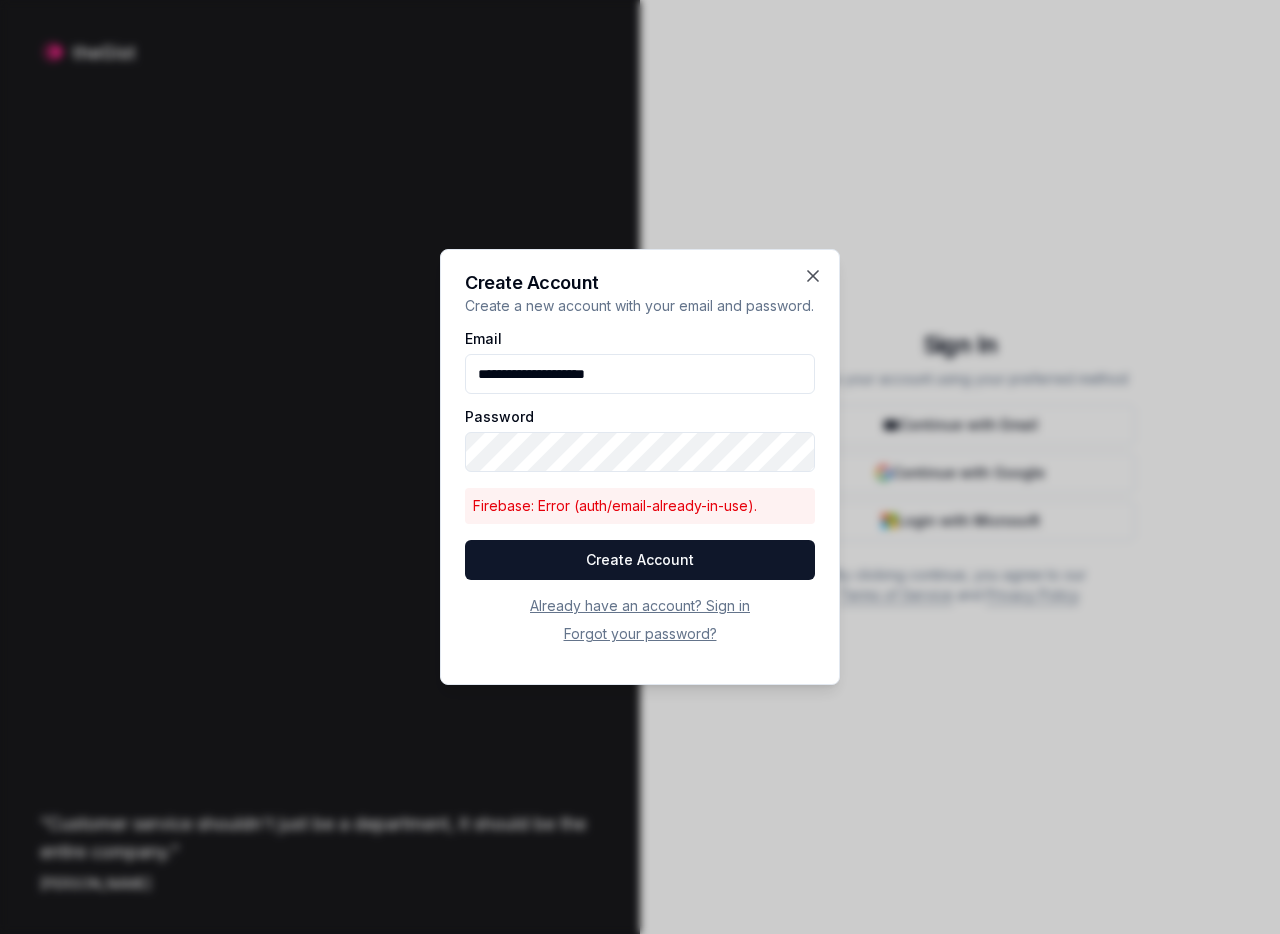 click on "Already have an account? Sign in" at bounding box center [640, 606] 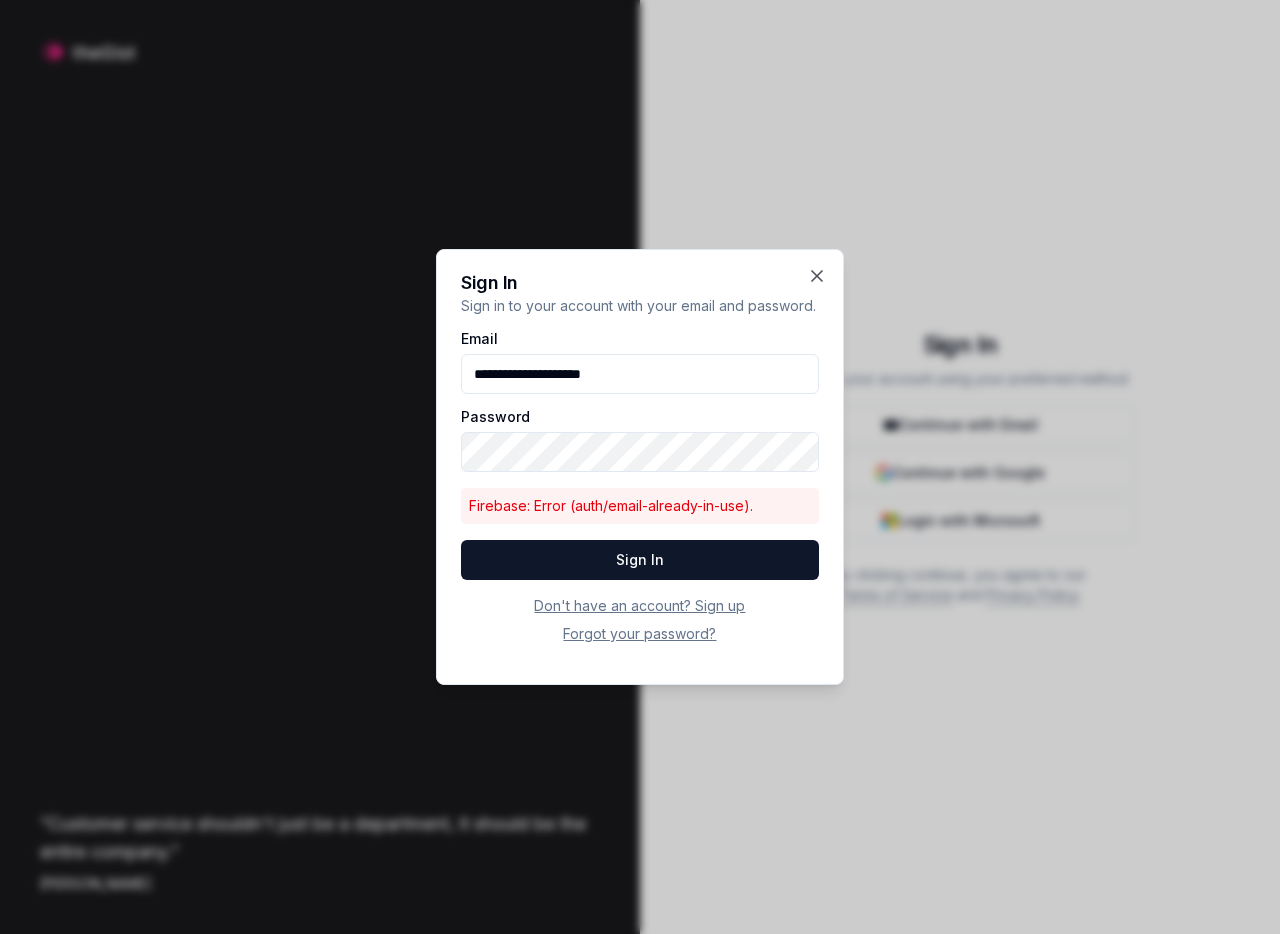 click on "Sign In" at bounding box center (640, 560) 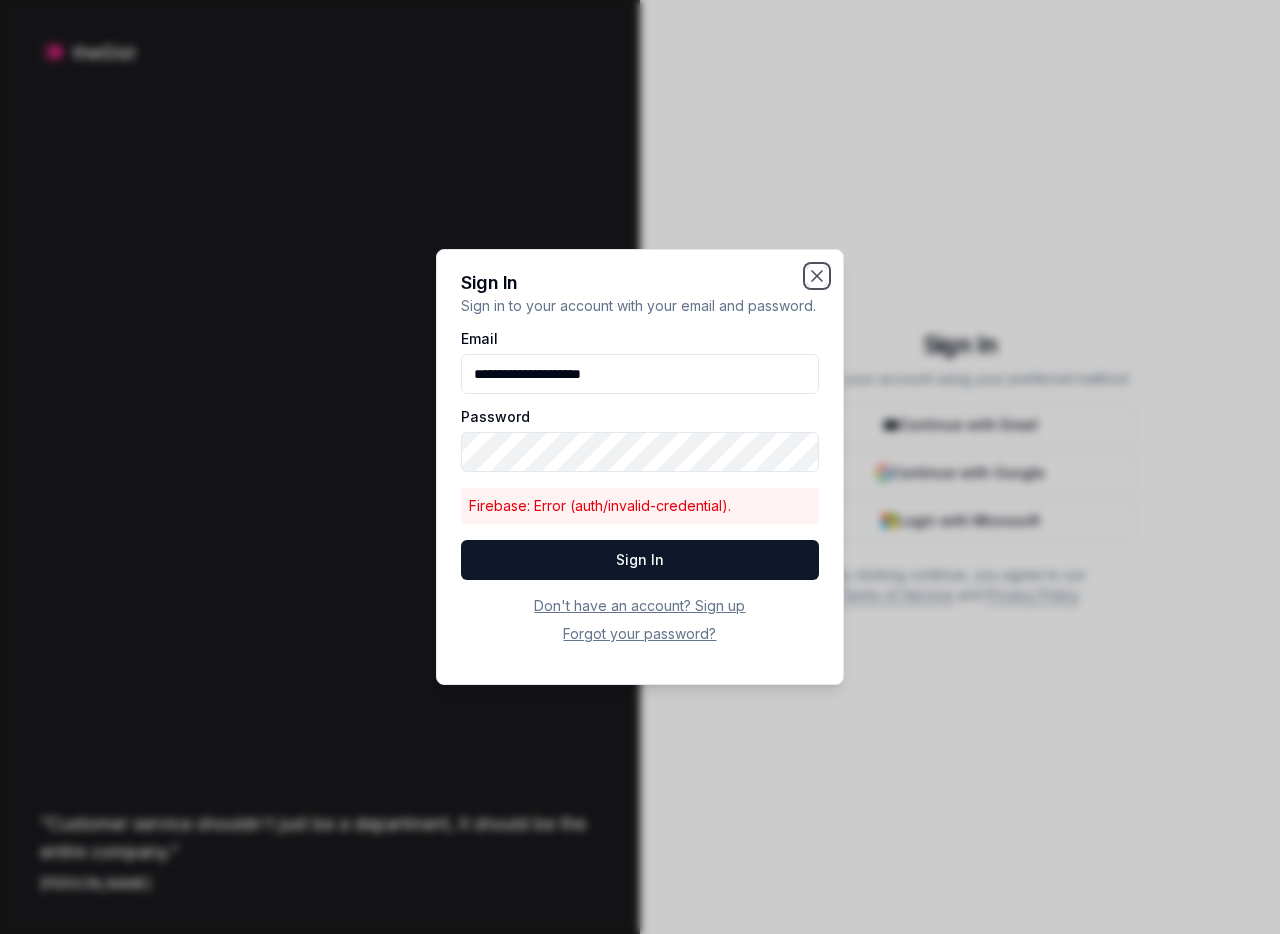click 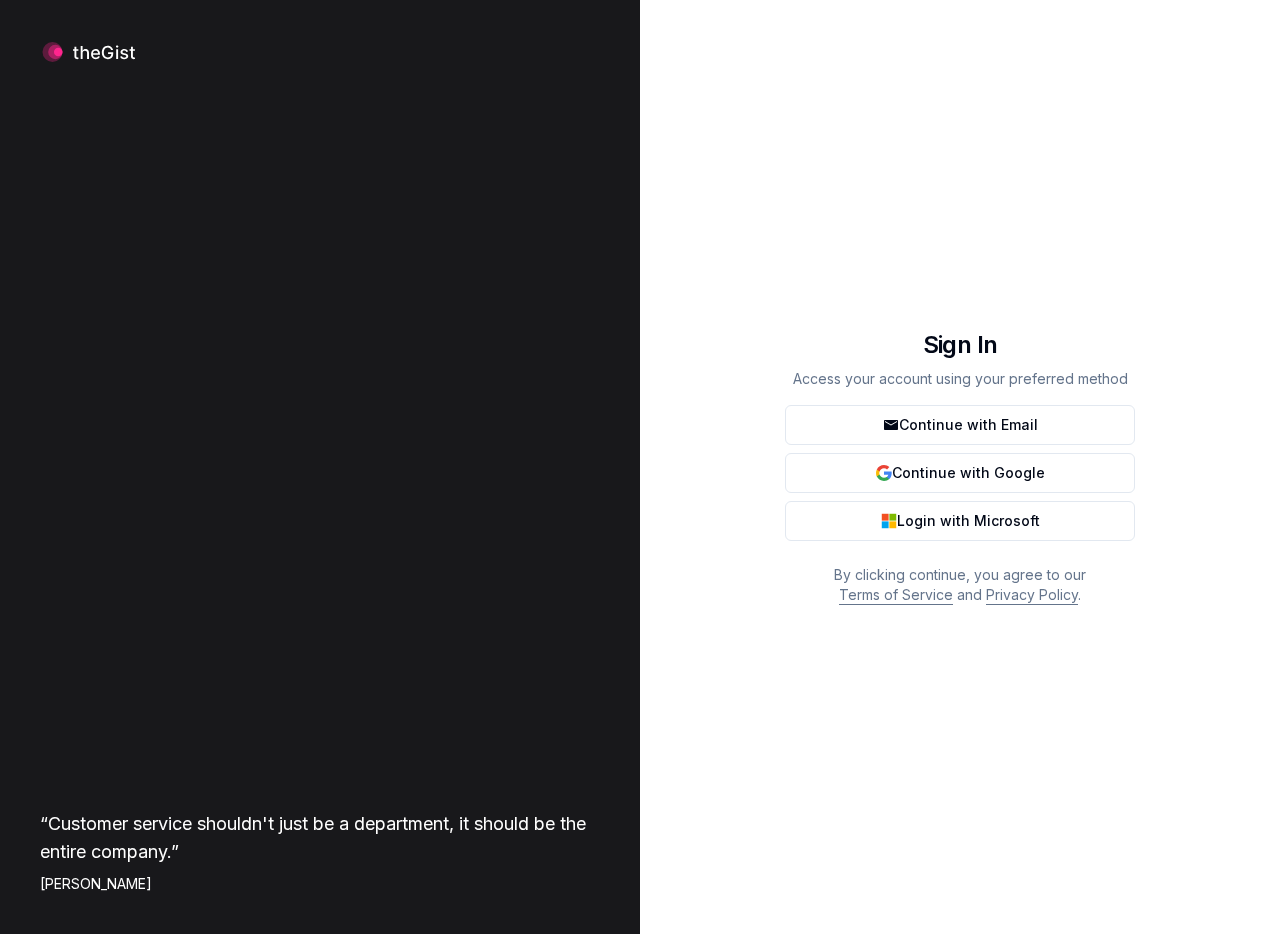scroll, scrollTop: 0, scrollLeft: 0, axis: both 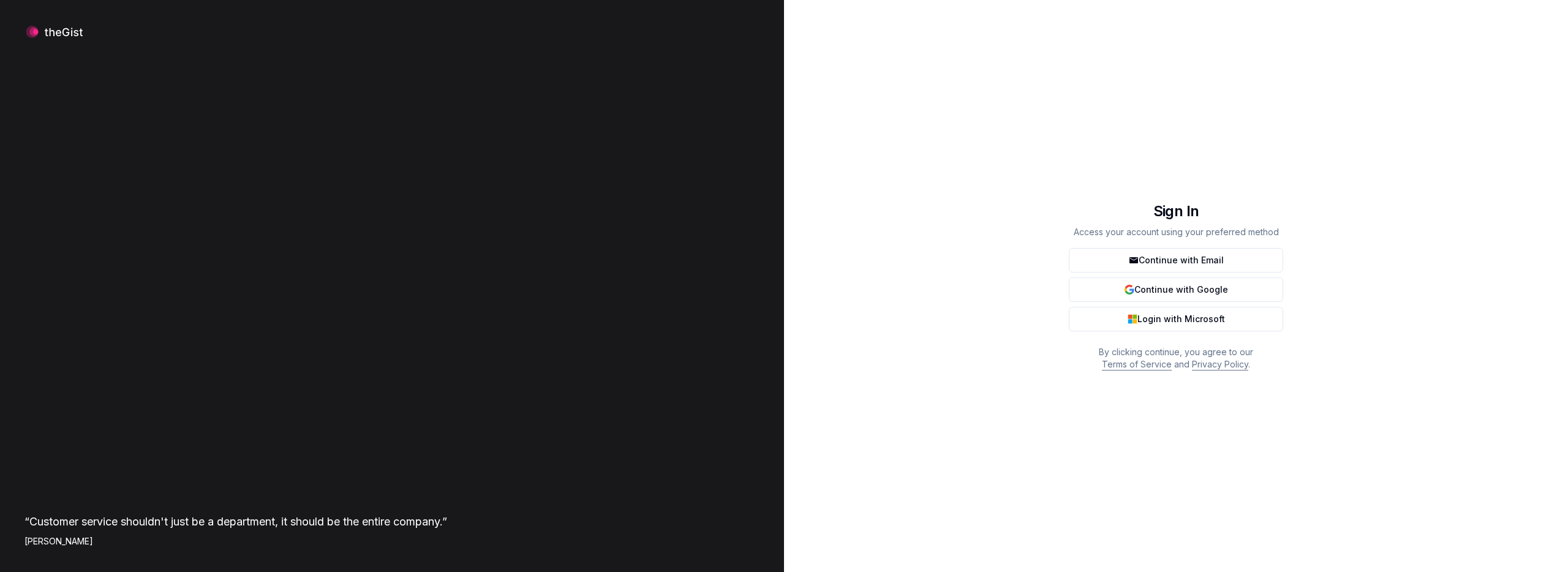 click on "Continue with Email" at bounding box center [1176, 260] 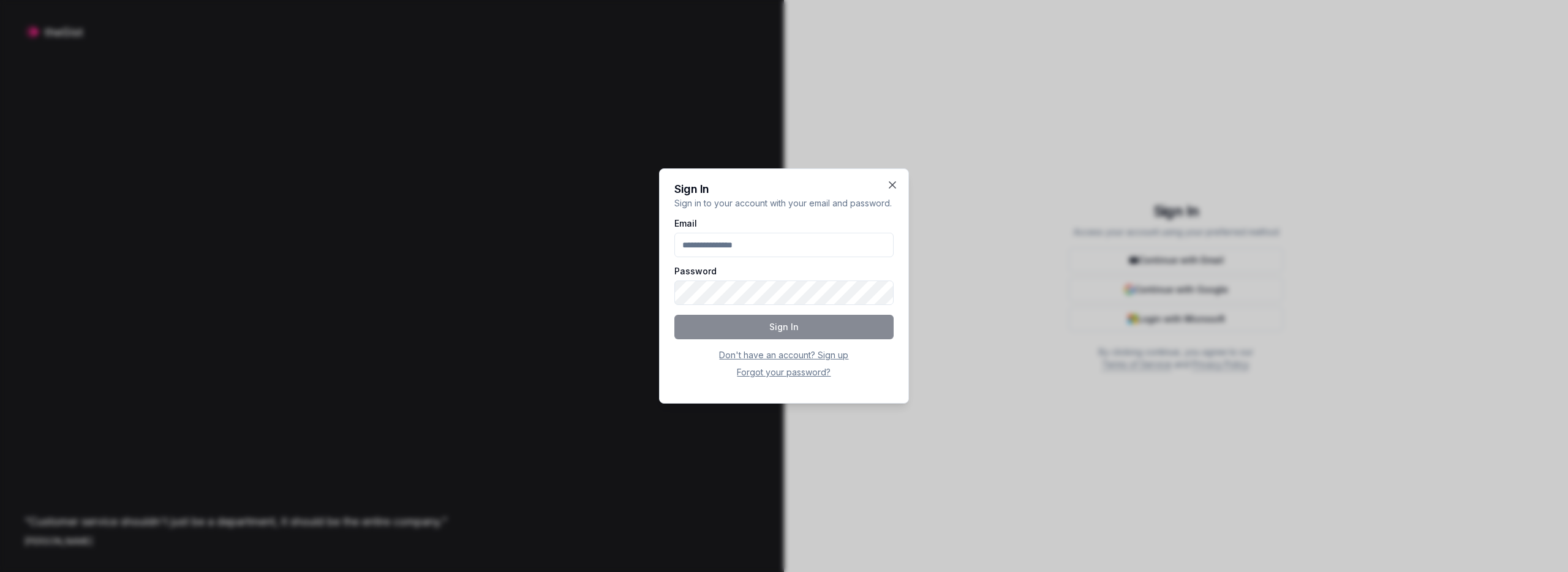 click on "Email" at bounding box center (784, 245) 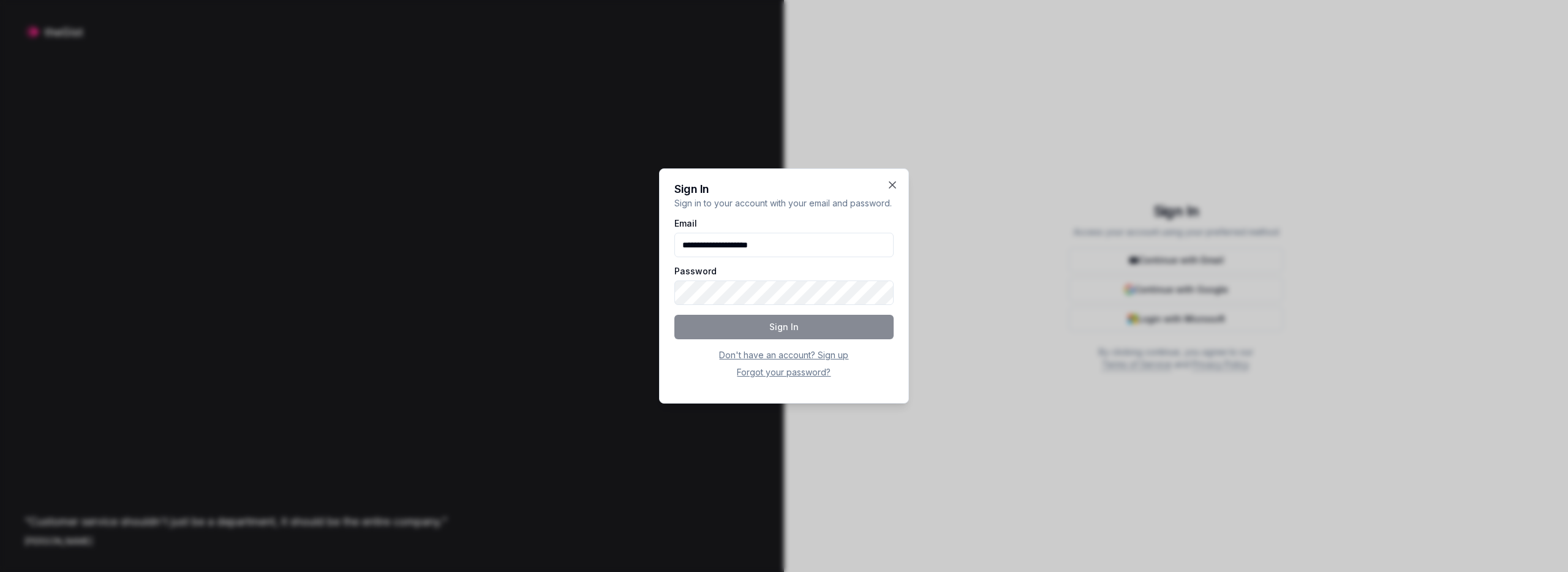 type on "**********" 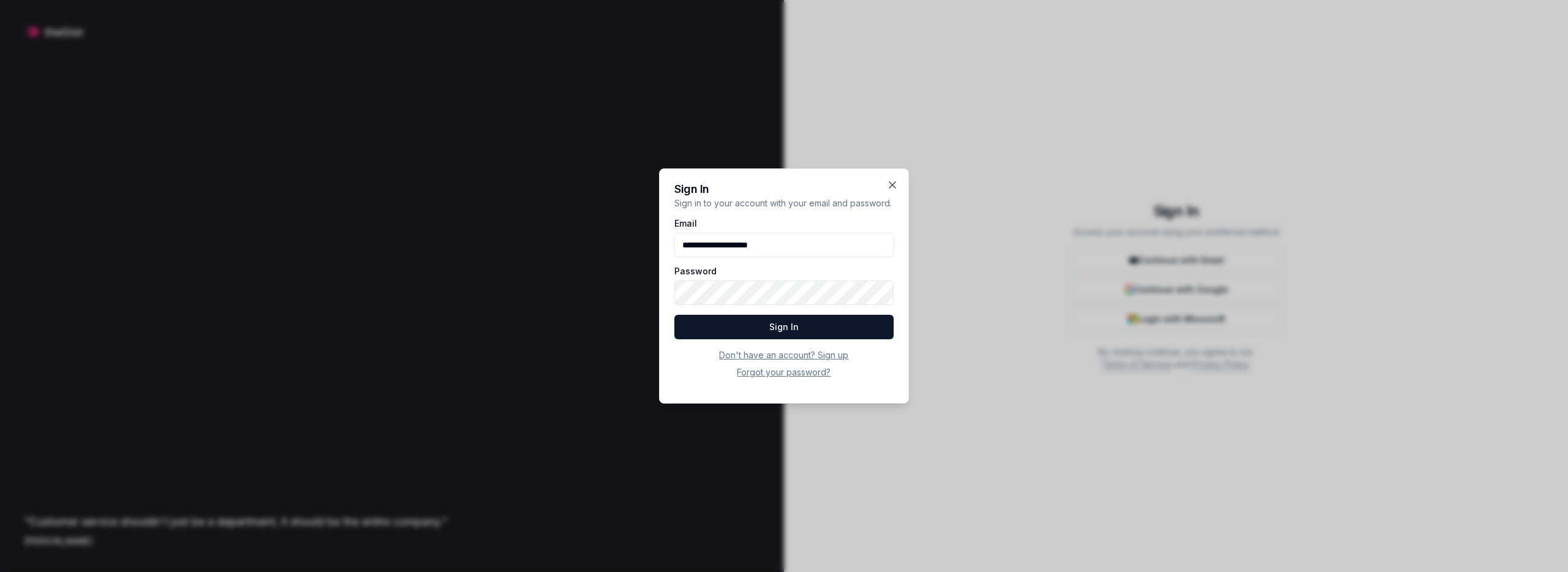 click on "Sign In" at bounding box center [784, 327] 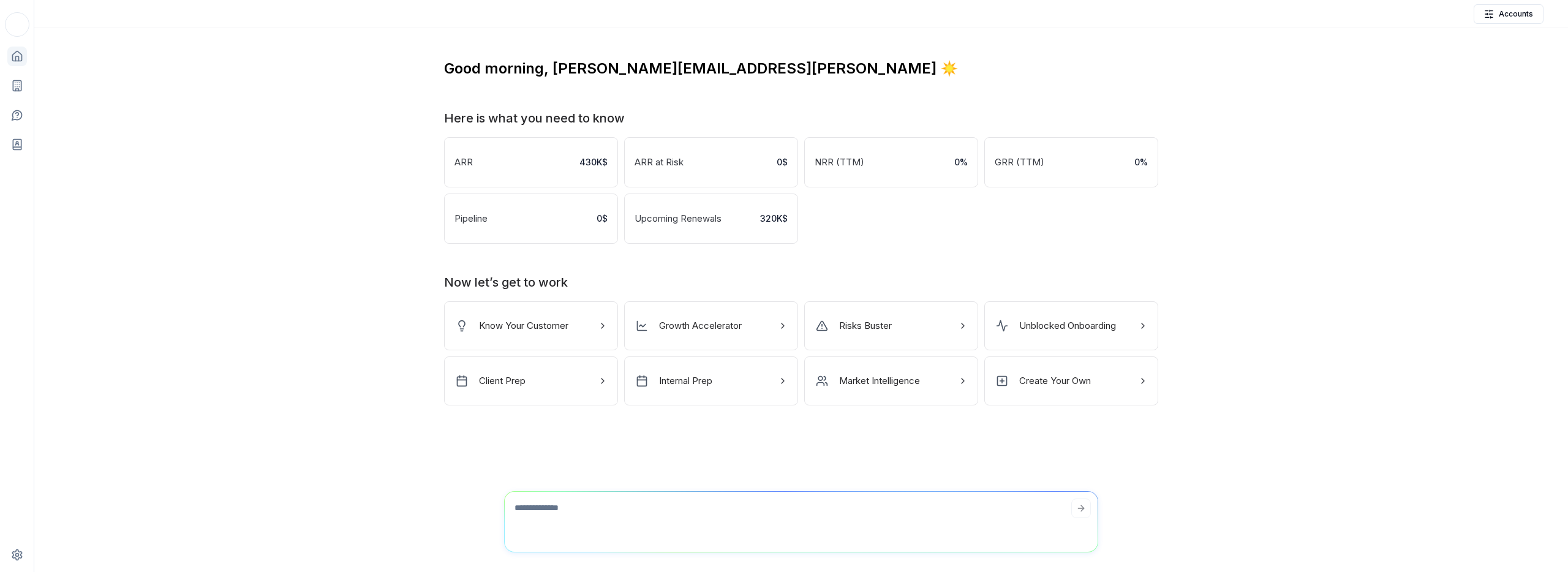 click on "Mobile web support is coming soon! For now, please switch to your desktop for the full experience 🤓 Home Accounts Cases Relationships Settings  Accounts Good morning , [PERSON_NAME][EMAIL_ADDRESS][PERSON_NAME]   ☀️ Here is what you need to know ARR 430K$ ARR at Risk 0$ NRR (TTM) 0% GRR (TTM) 0% Pipeline 0$ Upcoming Renewals 320K$ Now let’s get to work Know Your Customer Growth Accelerator Risks Buster Unblocked Onboarding Client Prep Internal Prep Market Intelligence Create Your Own" at bounding box center [784, 286] 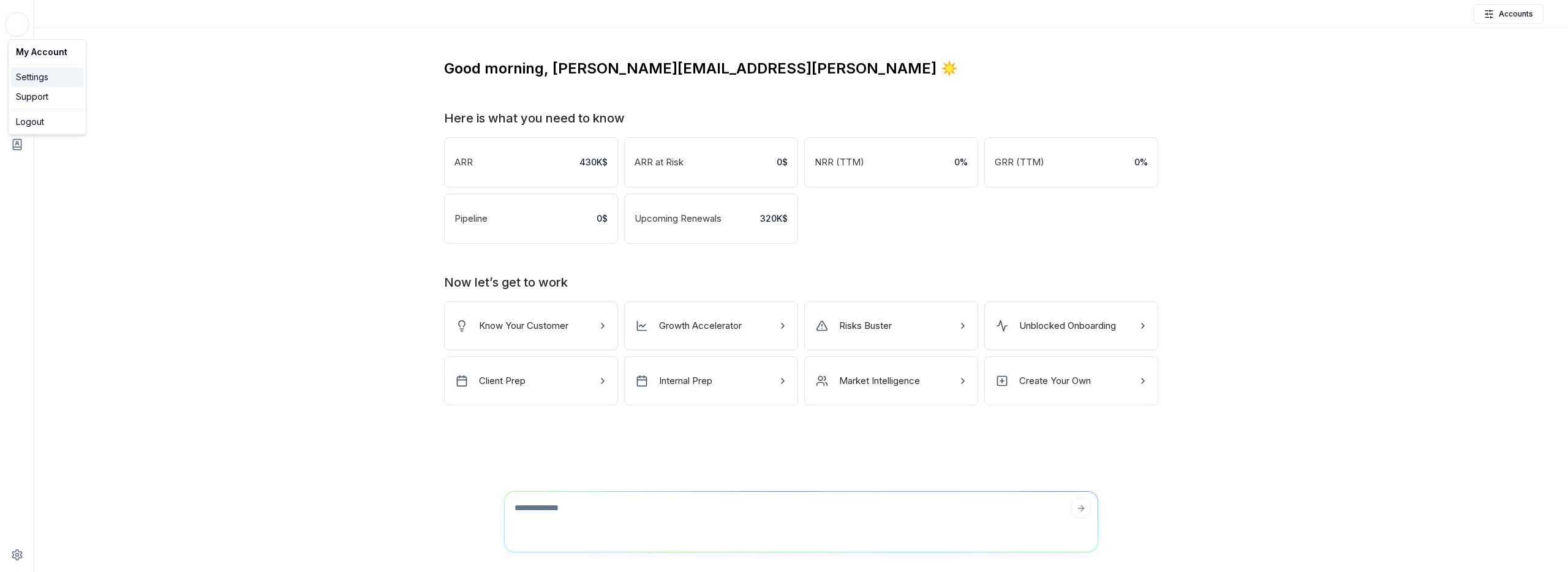click on "Settings" at bounding box center (47, 77) 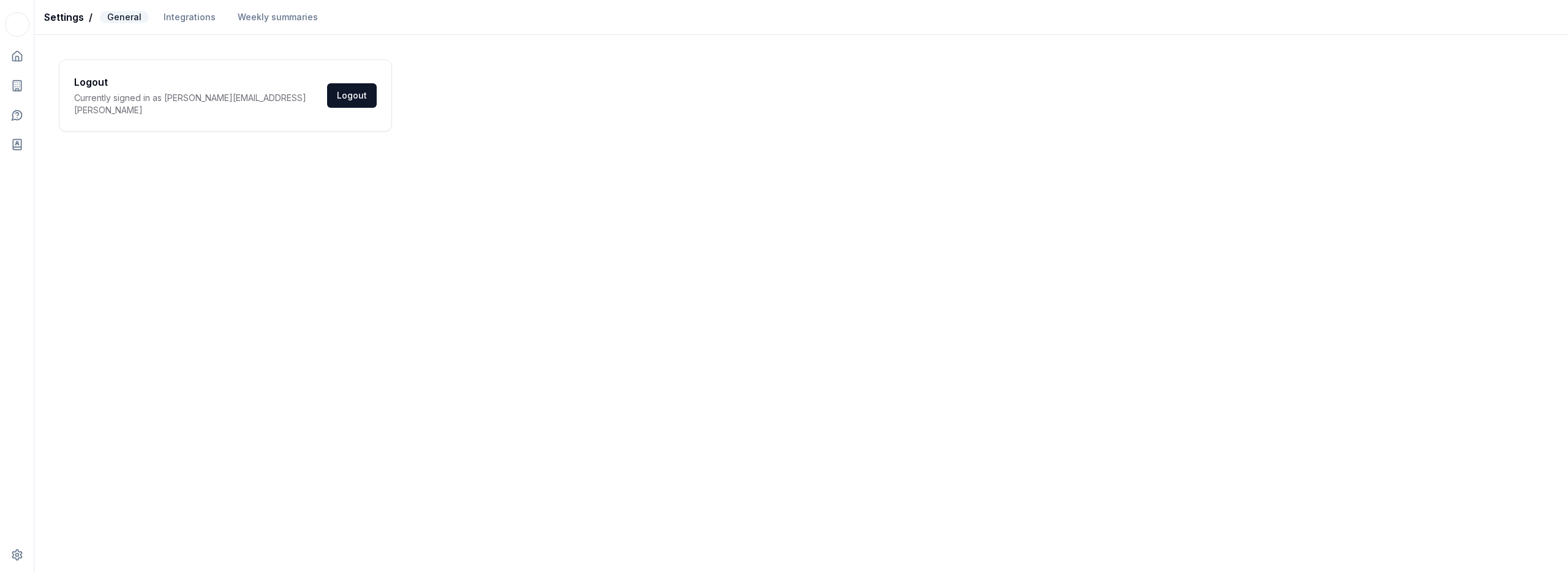 click 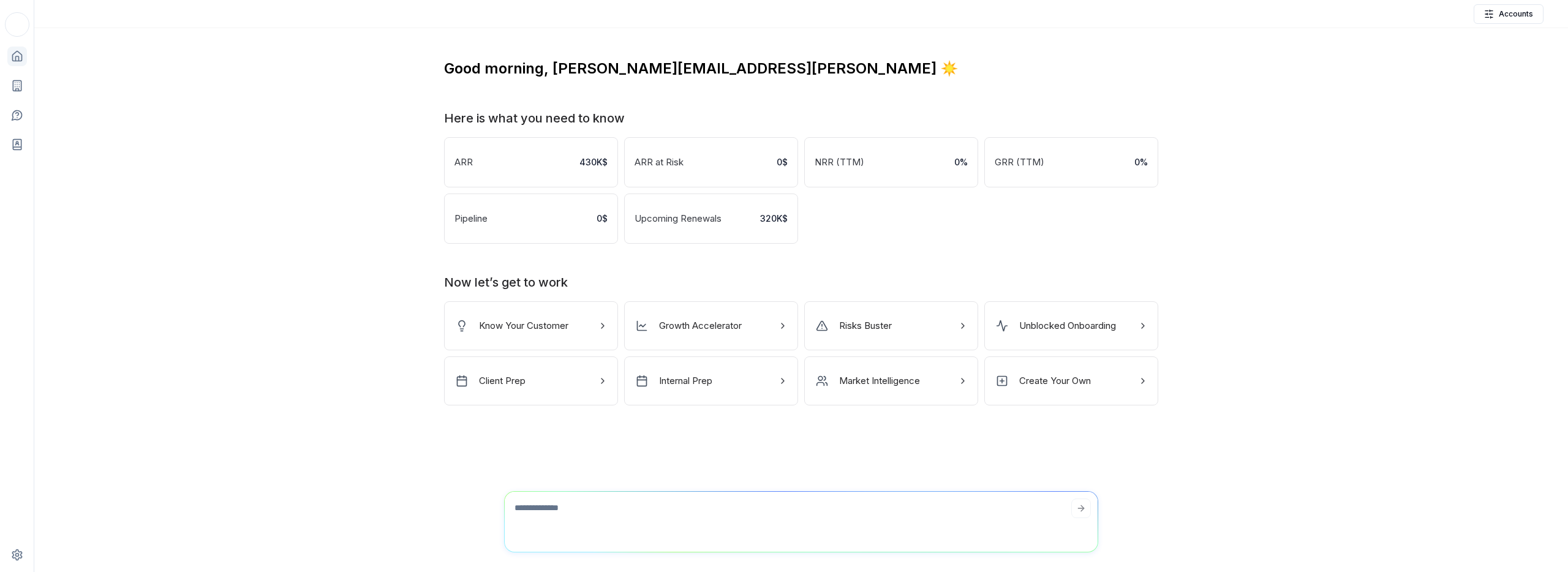 click 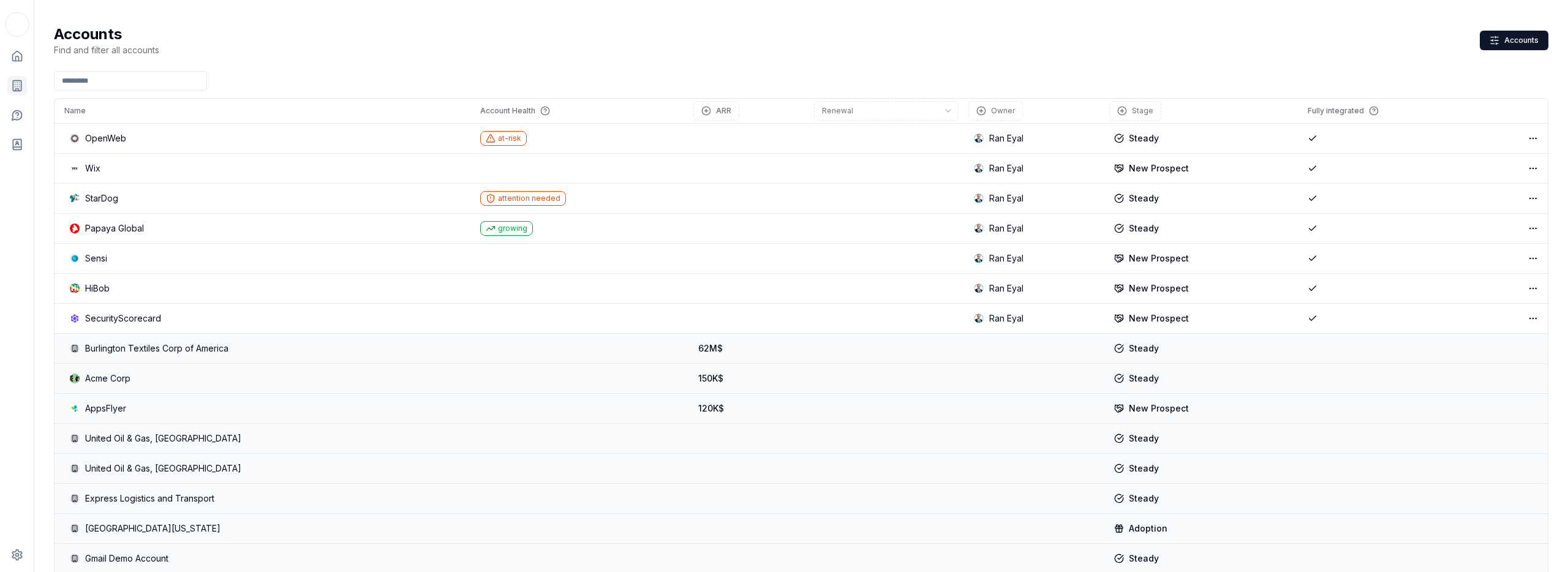 click on "OpenWeb" at bounding box center (262, 138) 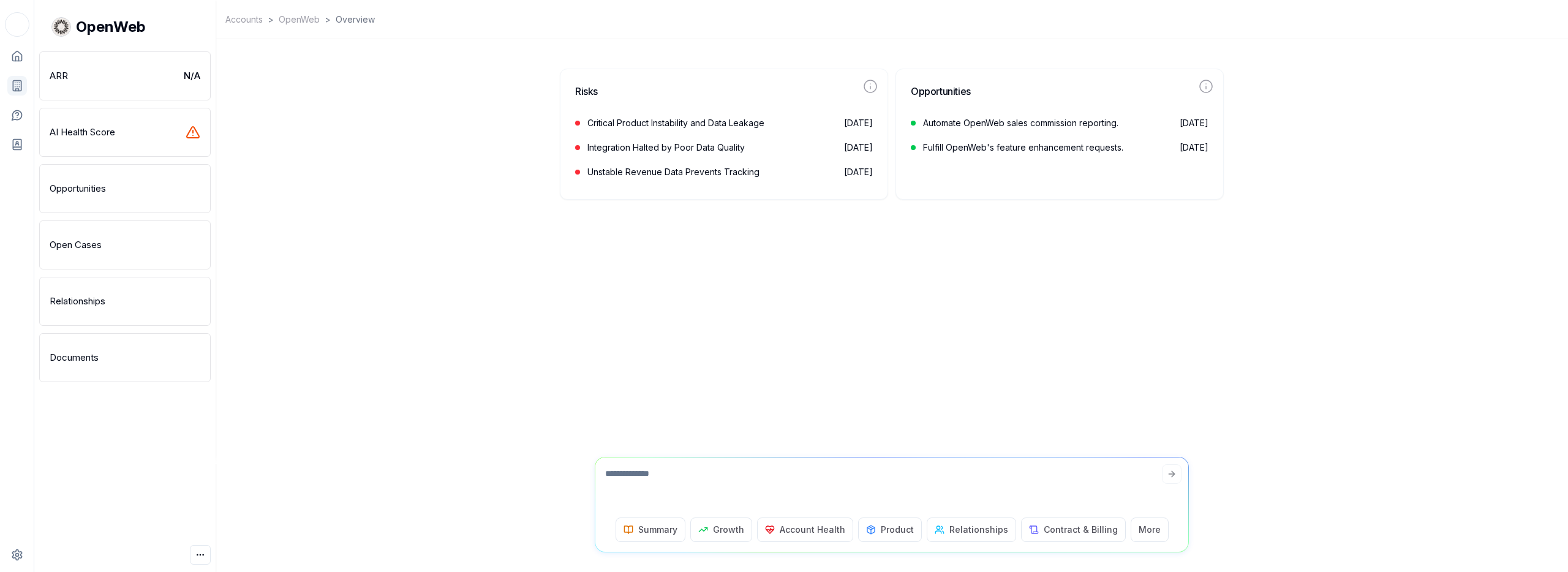 click on "Account Health" at bounding box center (812, 530) 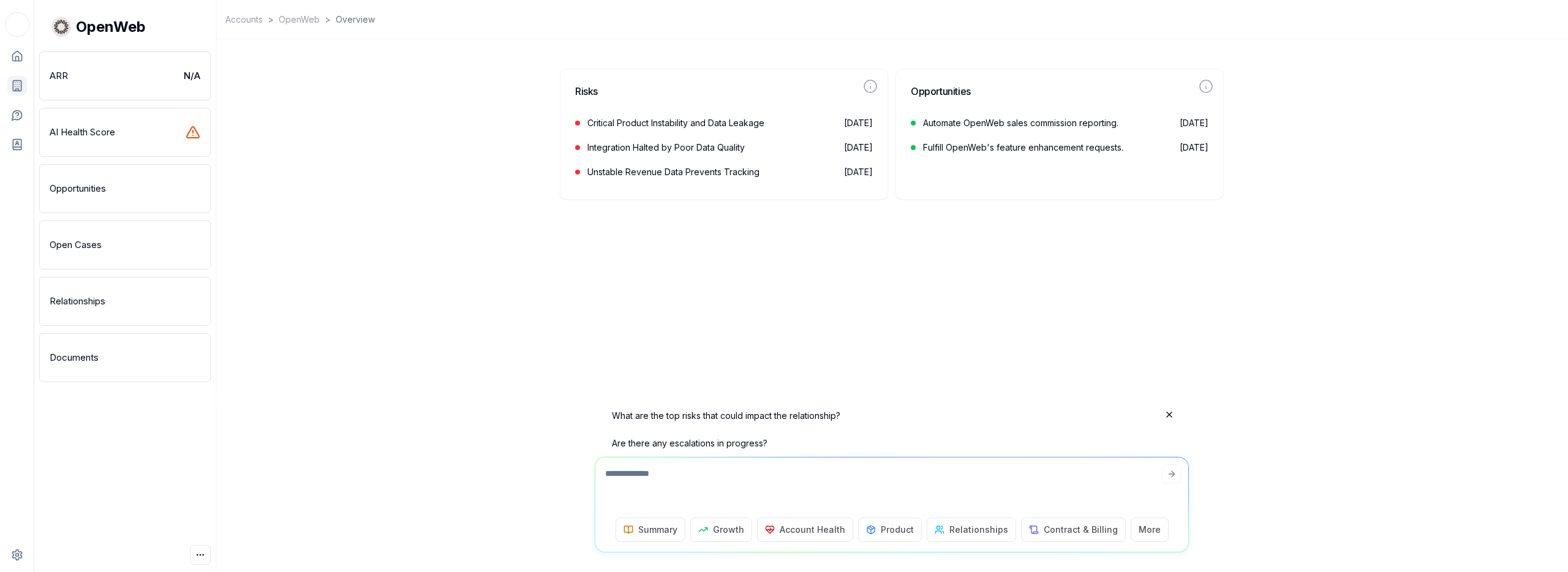 click on "Are there any escalations in progress?" at bounding box center (881, 443) 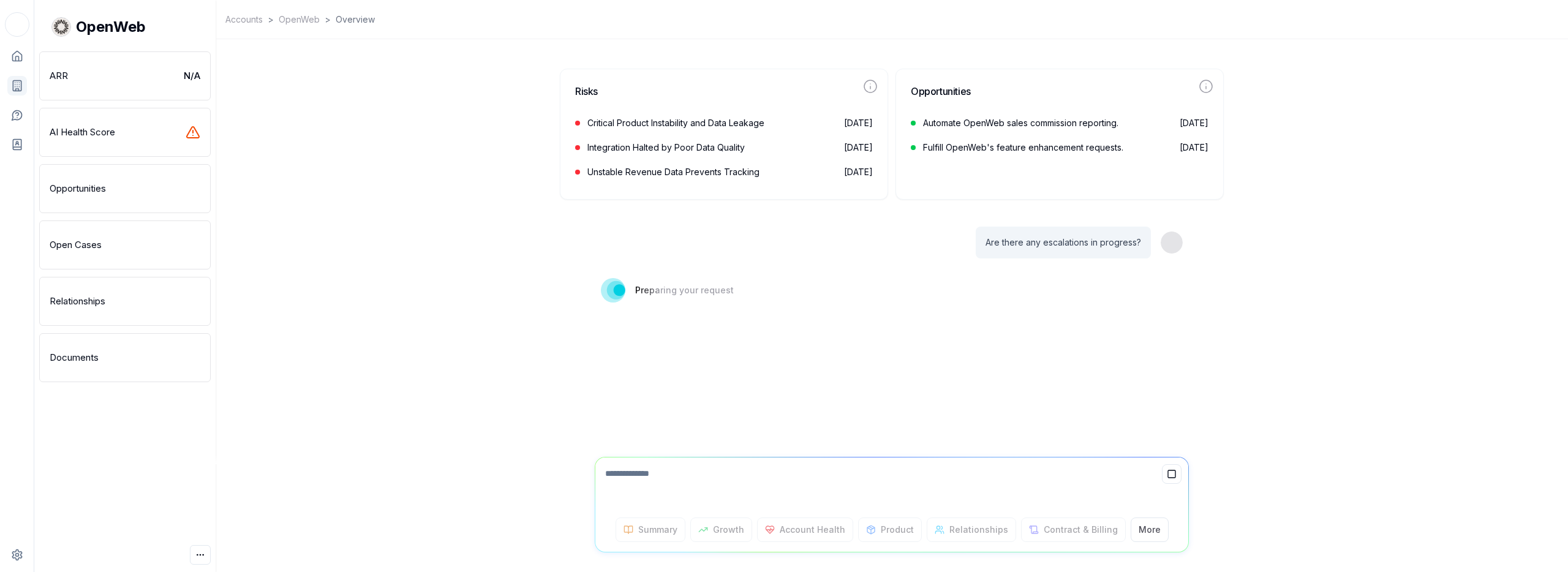 click on "Mobile web support is coming soon! For now, please switch to your desktop for the full experience 🤓 Home Accounts Cases Relationships Settings OpenWeb ARR N/A AI Health Score Opportunities Open Cases Relationships Documents Accounts > OpenWeb > Overview Are there any escalations in progress? Preparing your request Risks Critical Product Instability and Data Leakage [DATE] Integration Halted by Poor Data Quality [DATE] Unstable Revenue Data Prevents Tracking [DATE] Opportunities Automate OpenWeb sales commission reporting. [DATE] Fulfill OpenWeb's feature enhancement requests. [DATE] Summary Growth Account Health Product Relationships Contract & Billing More" at bounding box center (784, 286) 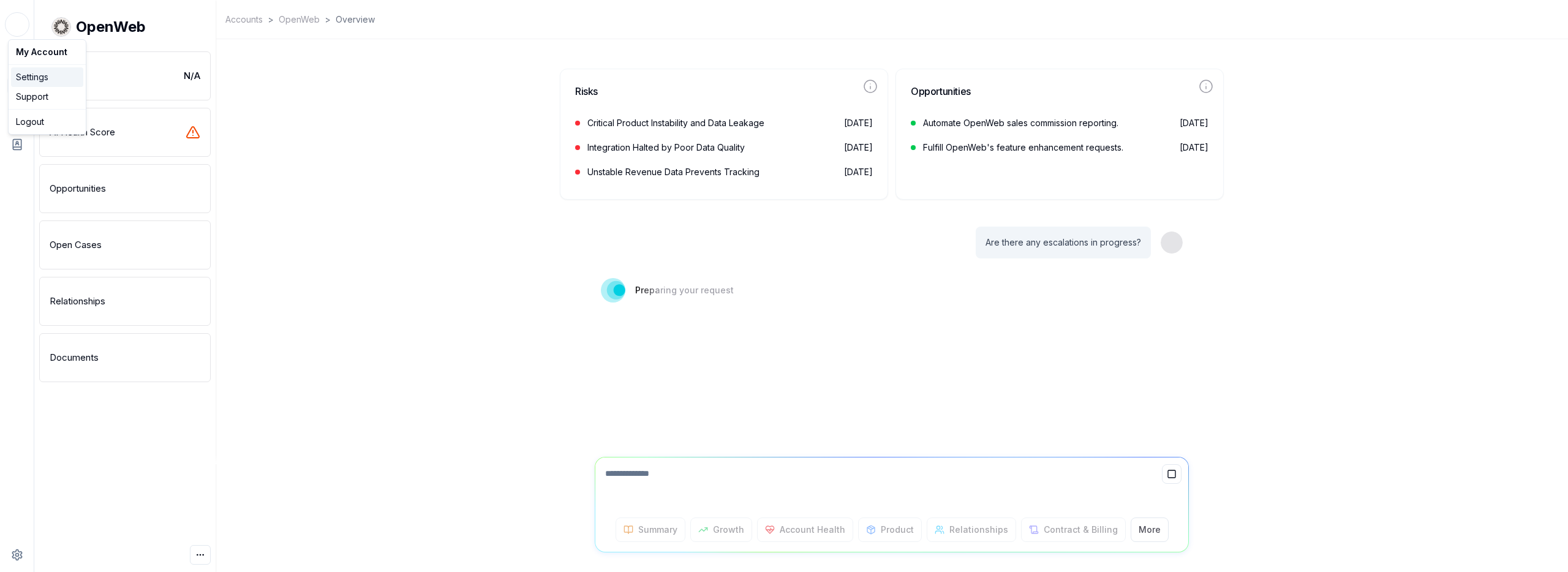 click on "Settings" at bounding box center [47, 77] 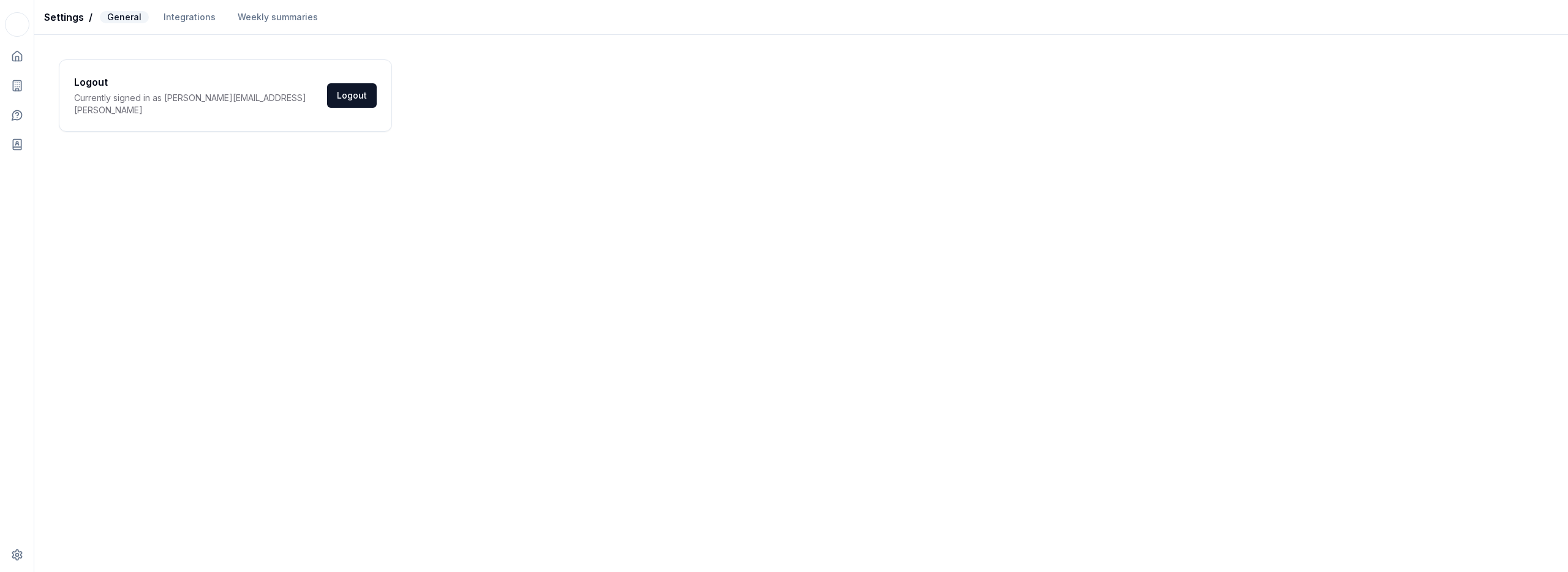 click 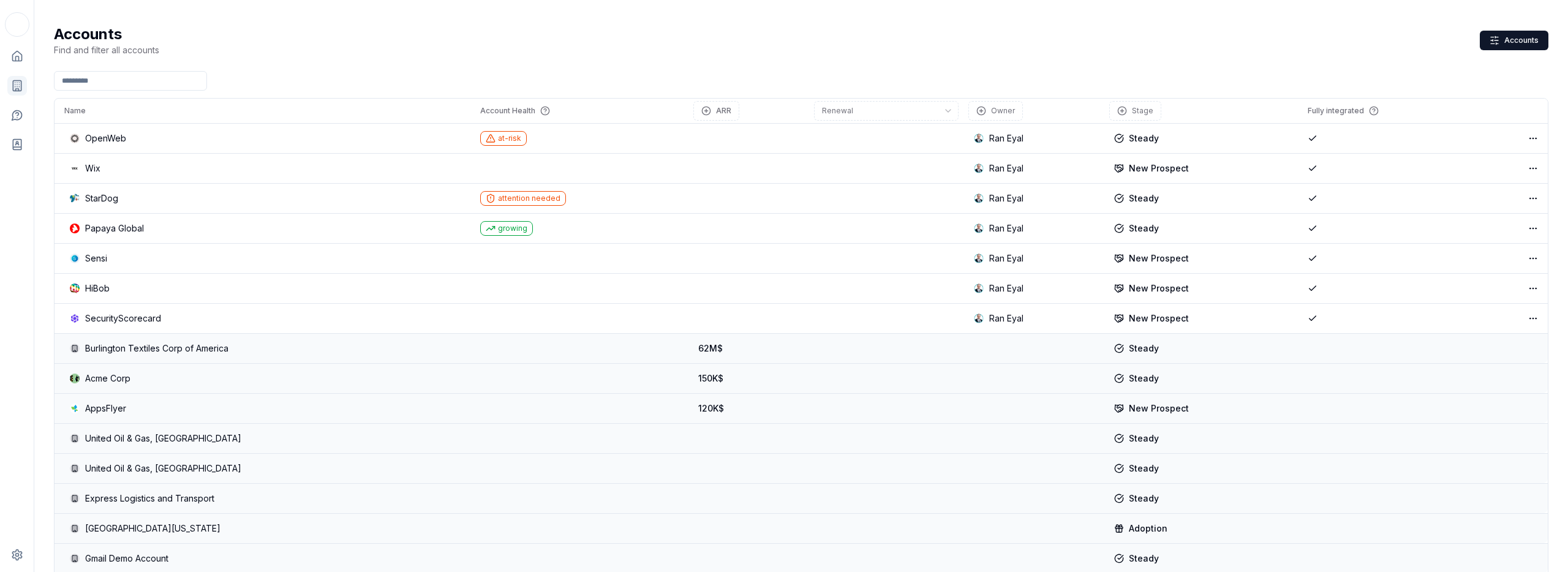 click on "OpenWeb" at bounding box center (262, 138) 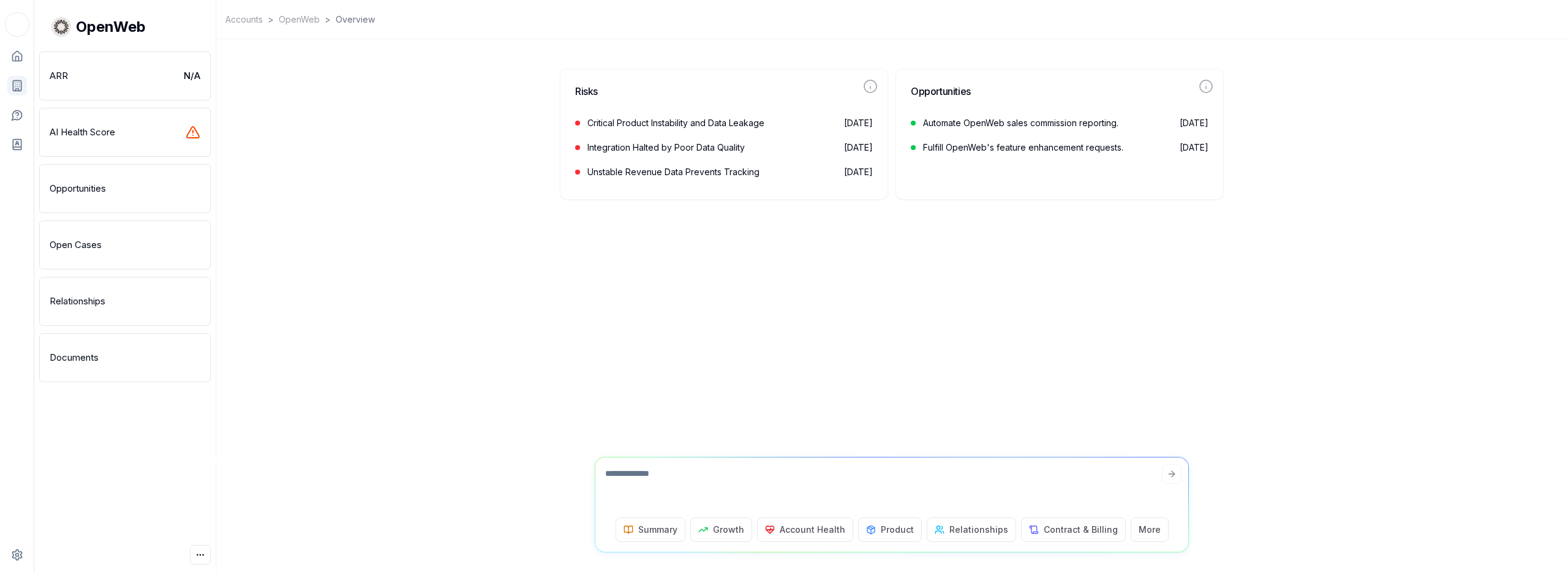 click on "AI Health Score" at bounding box center [125, 132] 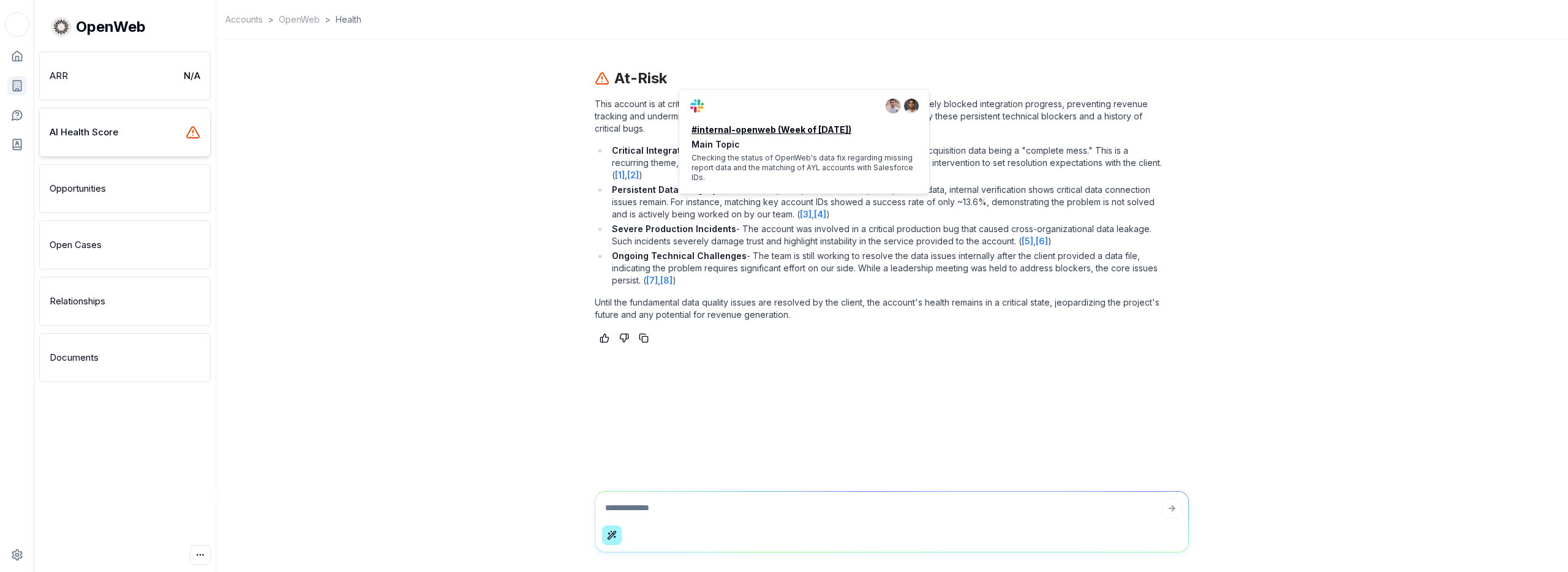 click on "#internal-openweb (Week of [DATE])" at bounding box center [804, 130] 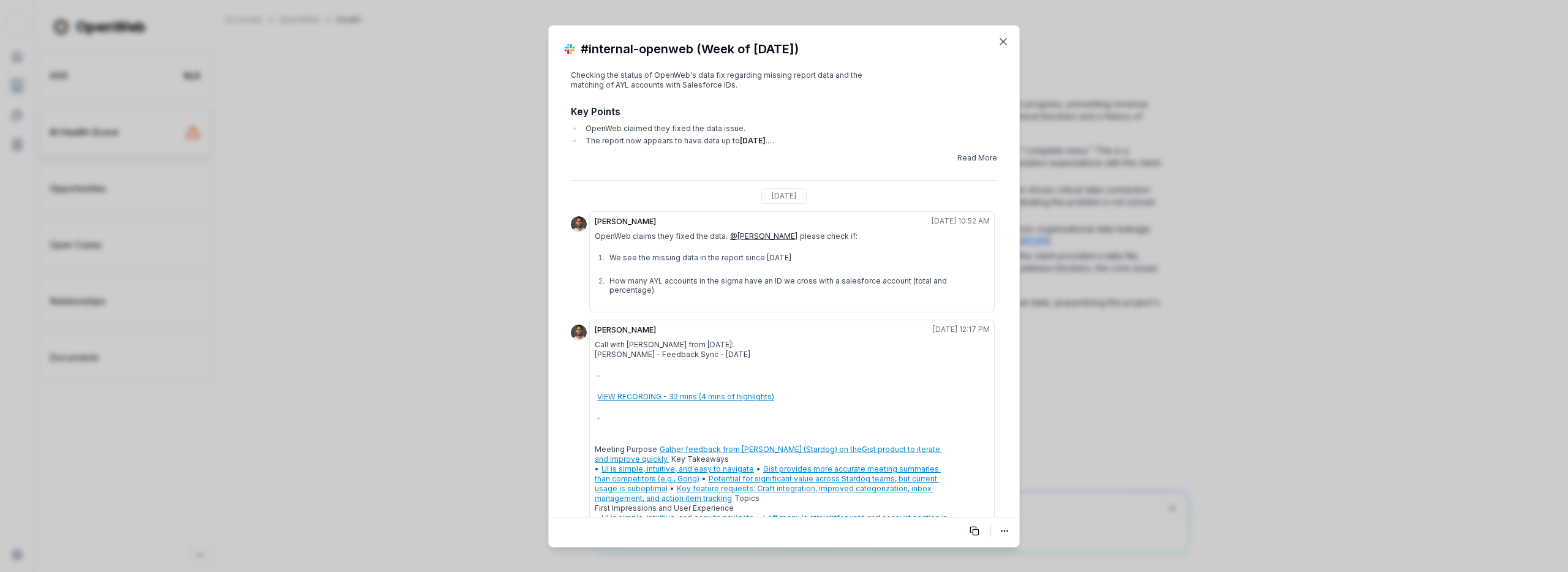 scroll, scrollTop: 168, scrollLeft: 0, axis: vertical 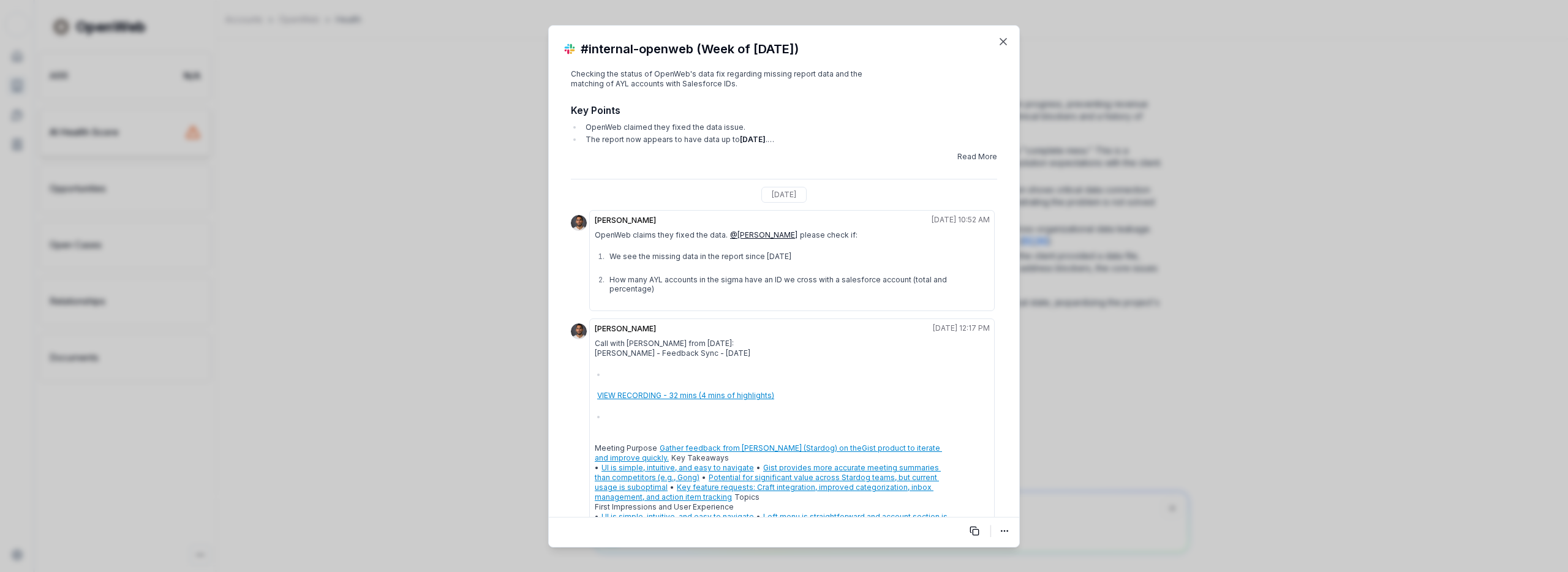 click on "VIEW RECORDING - 32 mins (4 mins of highlights)" at bounding box center (685, 395) 